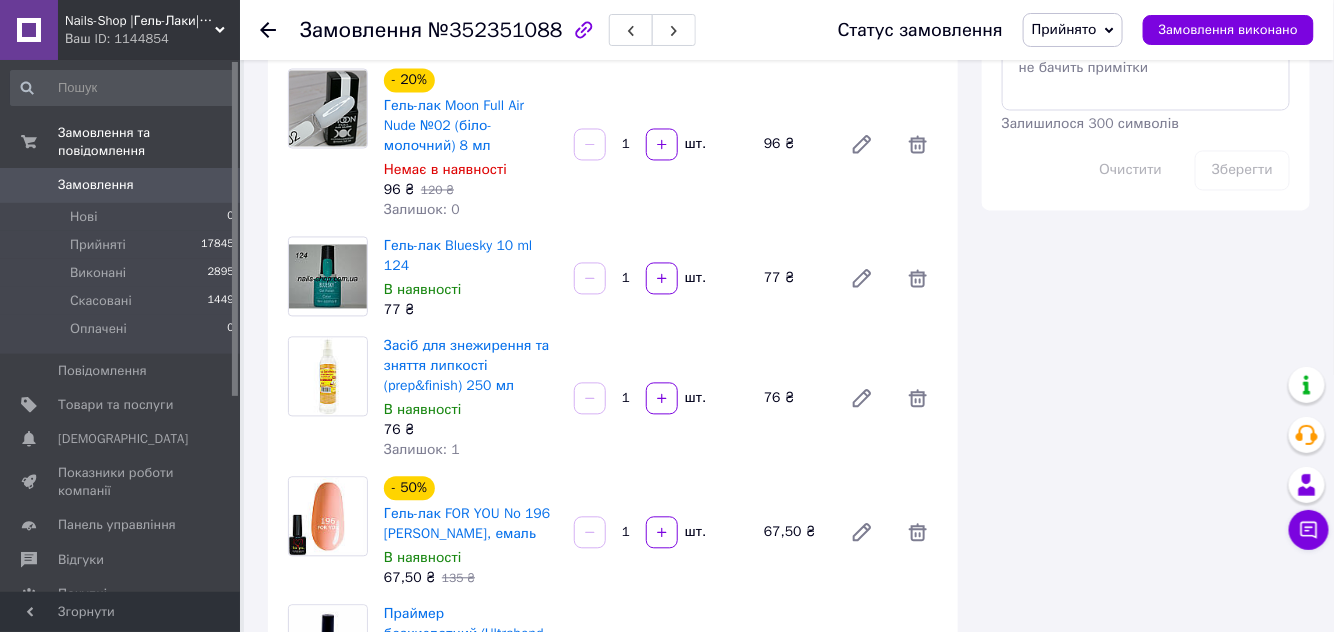 scroll, scrollTop: 1181, scrollLeft: 0, axis: vertical 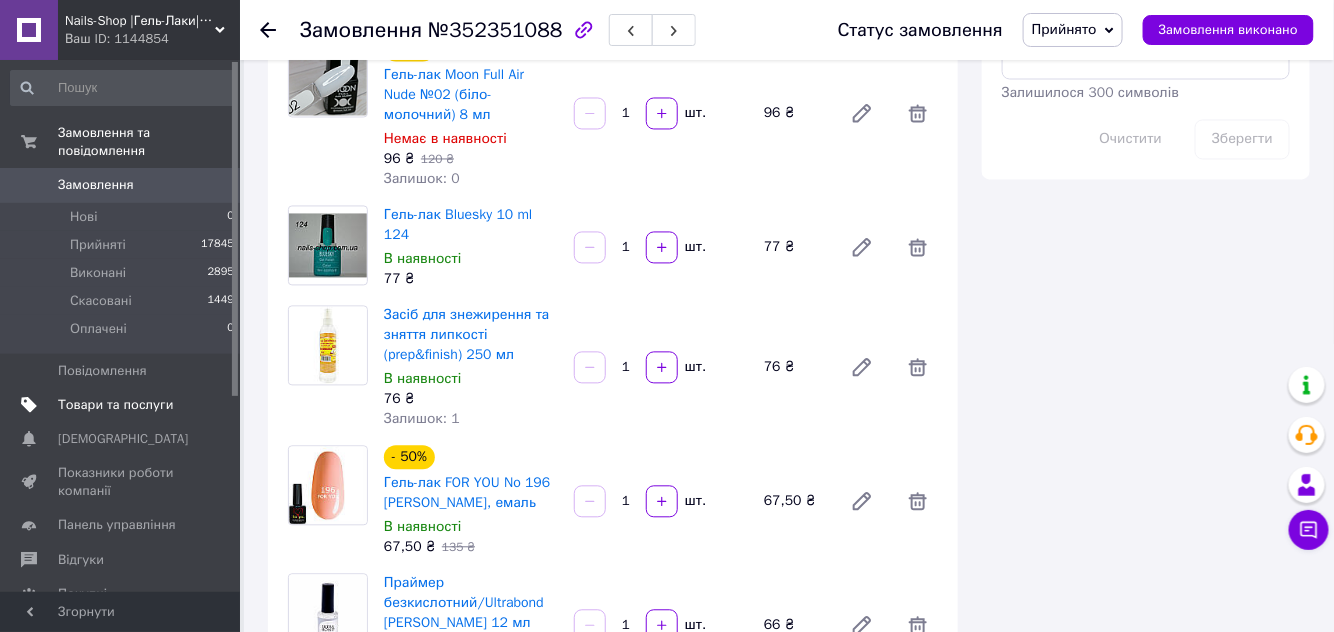 click on "Товари та послуги" at bounding box center [115, 405] 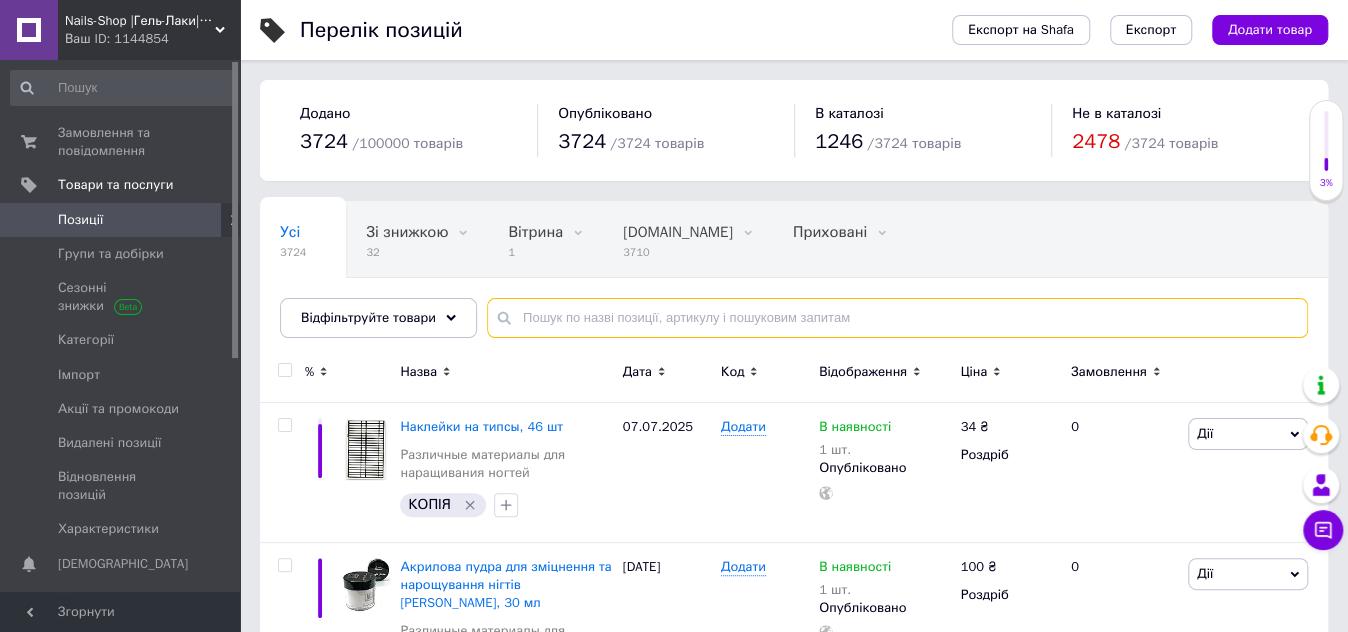click at bounding box center [897, 318] 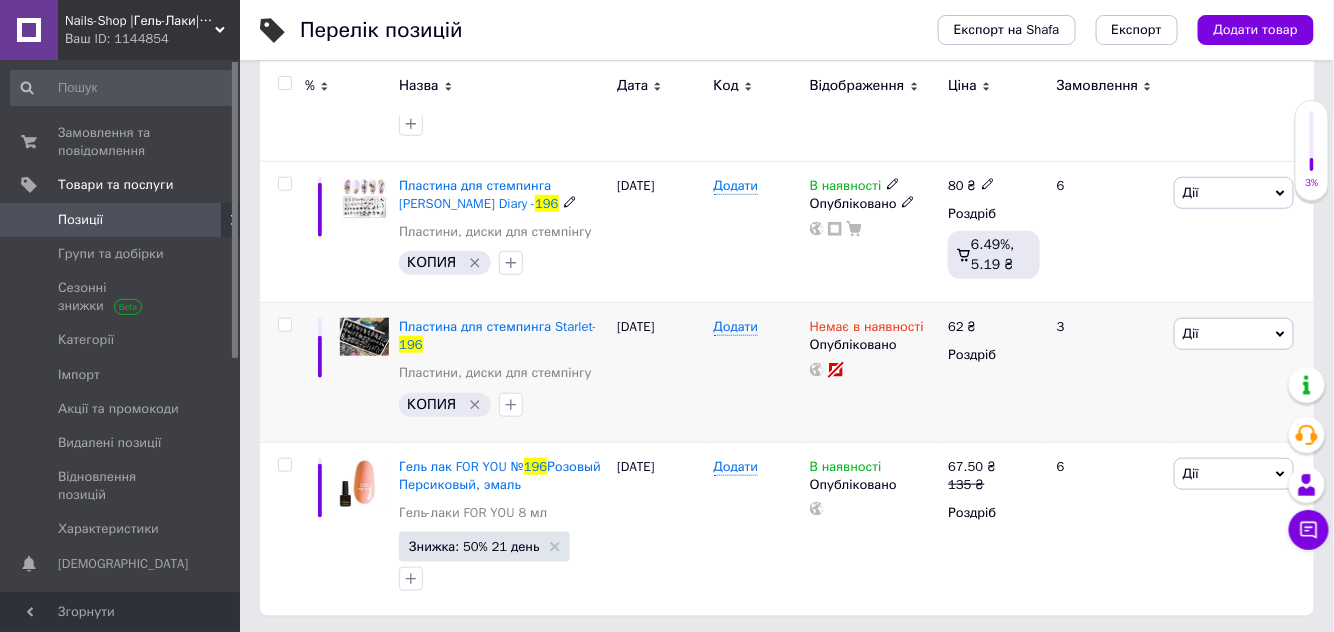scroll, scrollTop: 410, scrollLeft: 0, axis: vertical 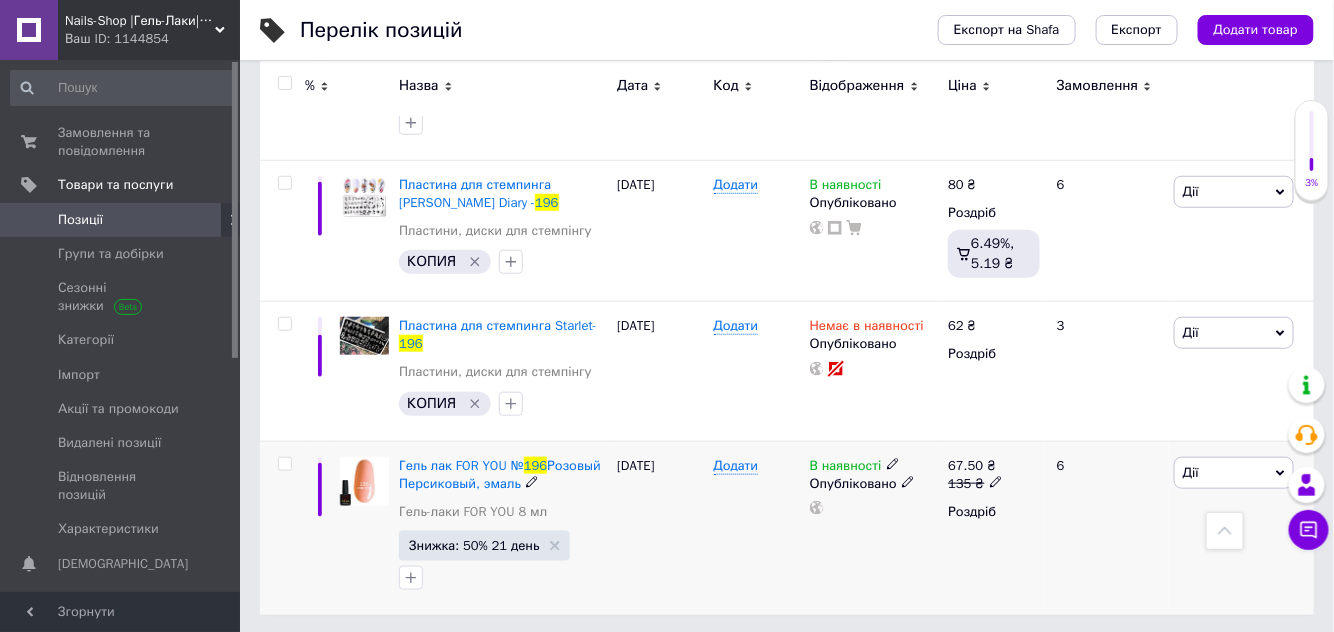 type on "196" 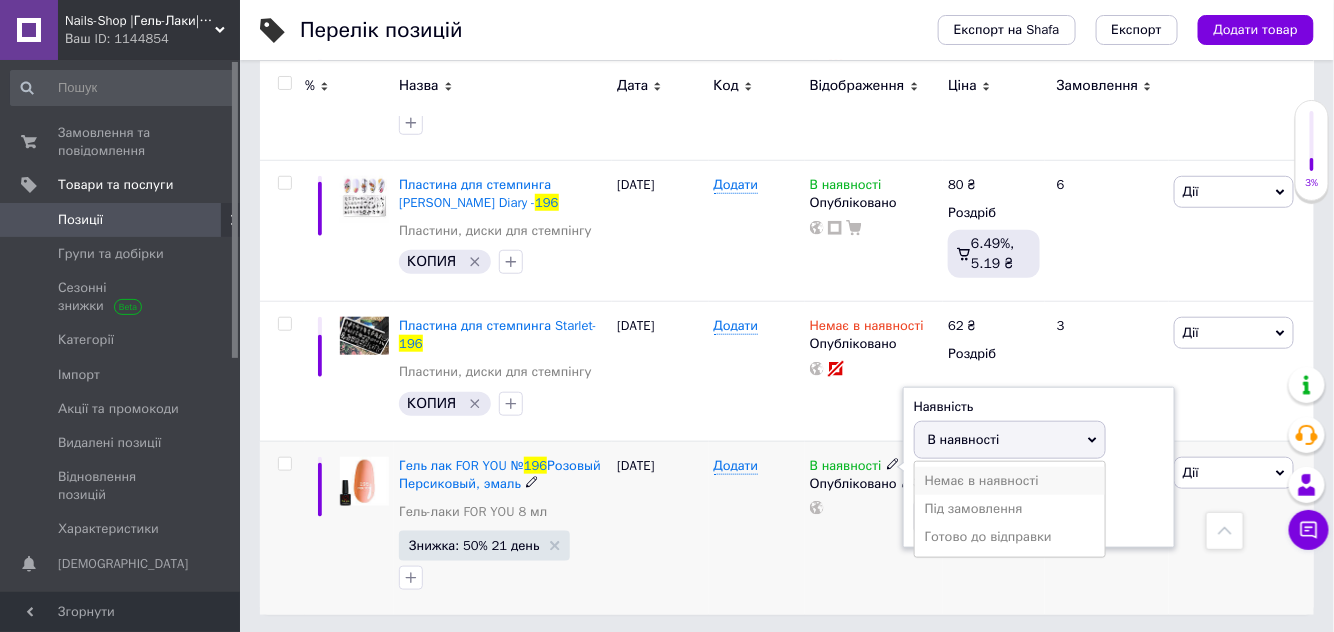 click on "Немає в наявності" at bounding box center (1010, 481) 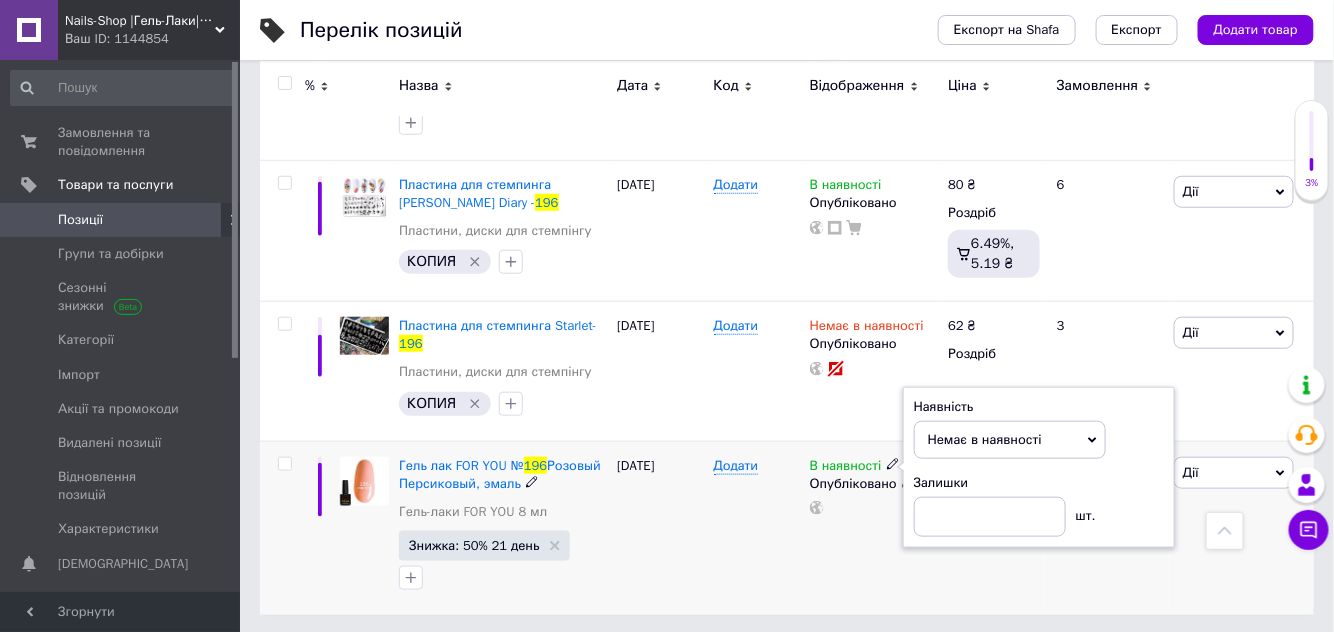 click on "В наявності Наявність Немає в наявності В наявності Під замовлення Готово до відправки Залишки шт. Опубліковано" at bounding box center [874, 528] 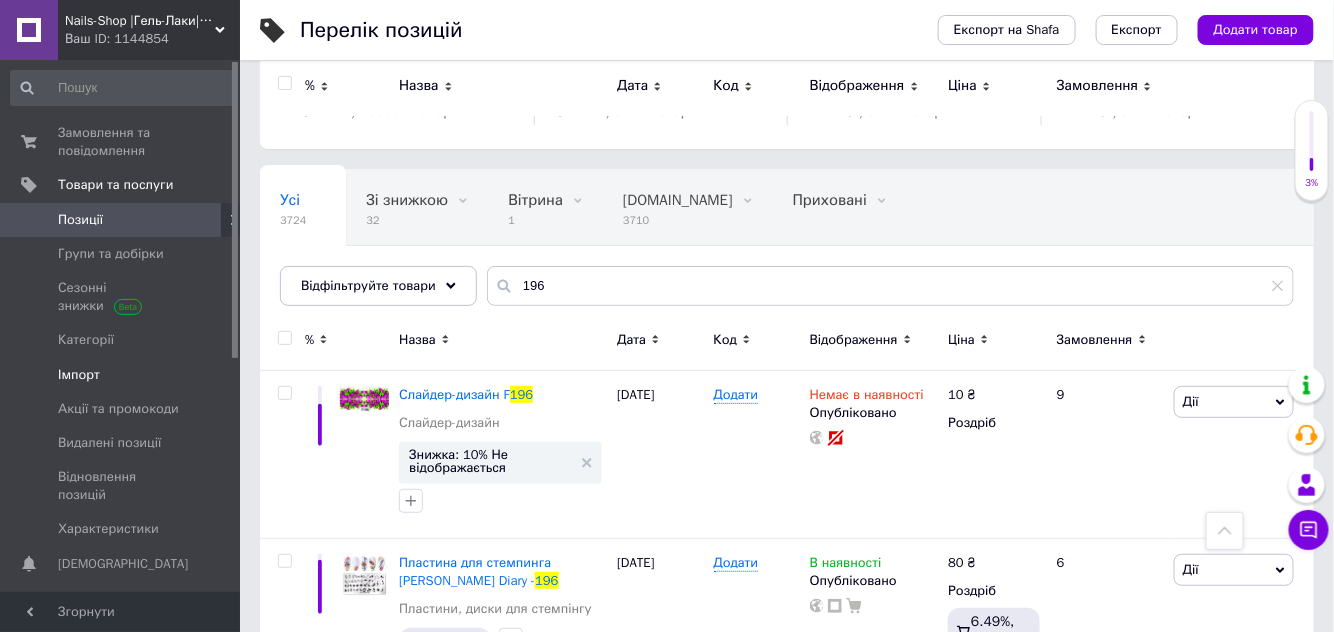 scroll, scrollTop: 0, scrollLeft: 0, axis: both 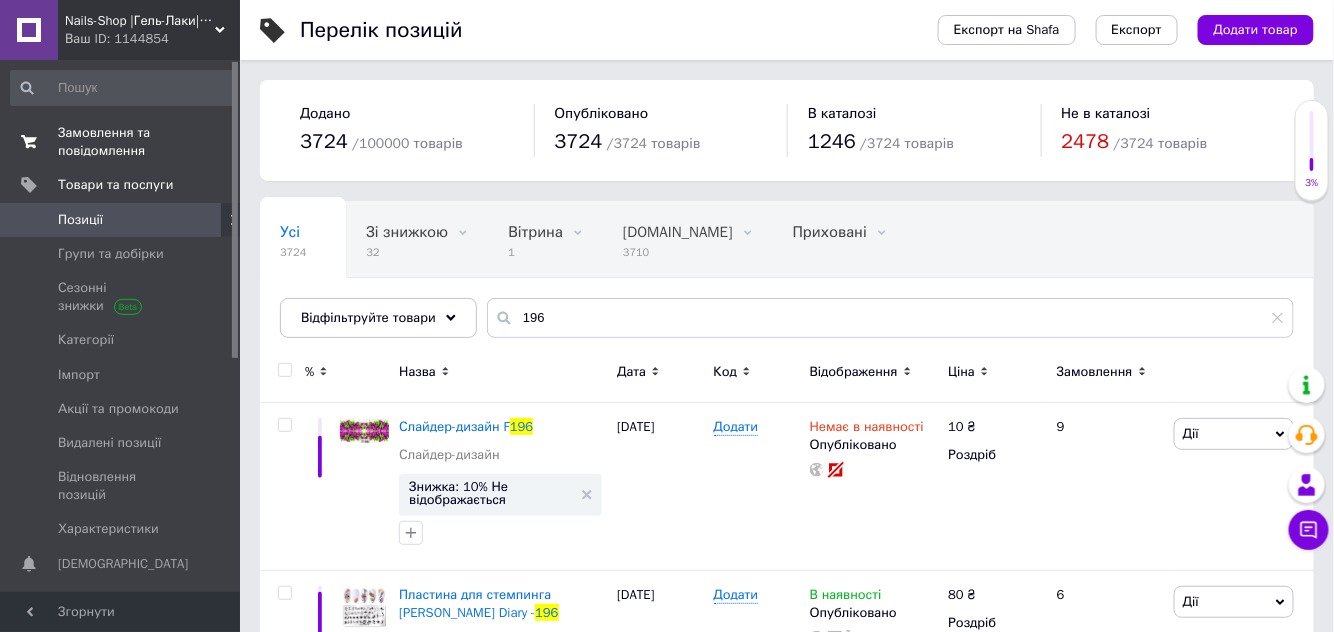 click on "Замовлення та повідомлення" at bounding box center (121, 142) 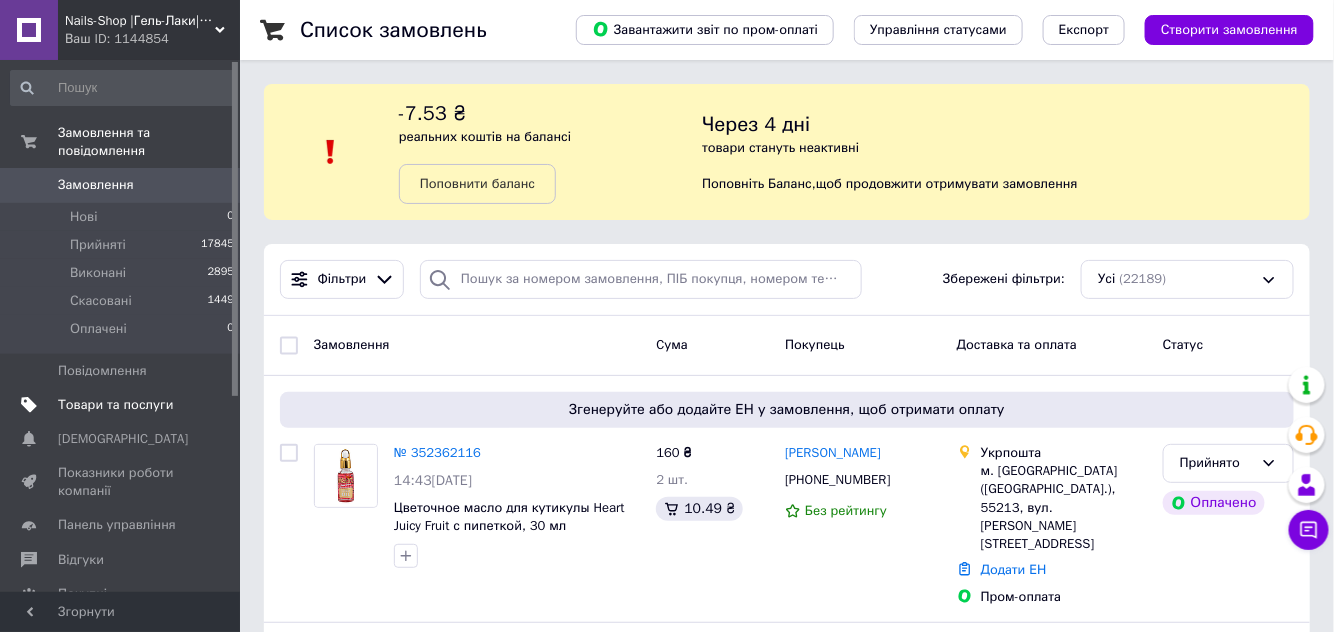 click on "Товари та послуги" at bounding box center (115, 405) 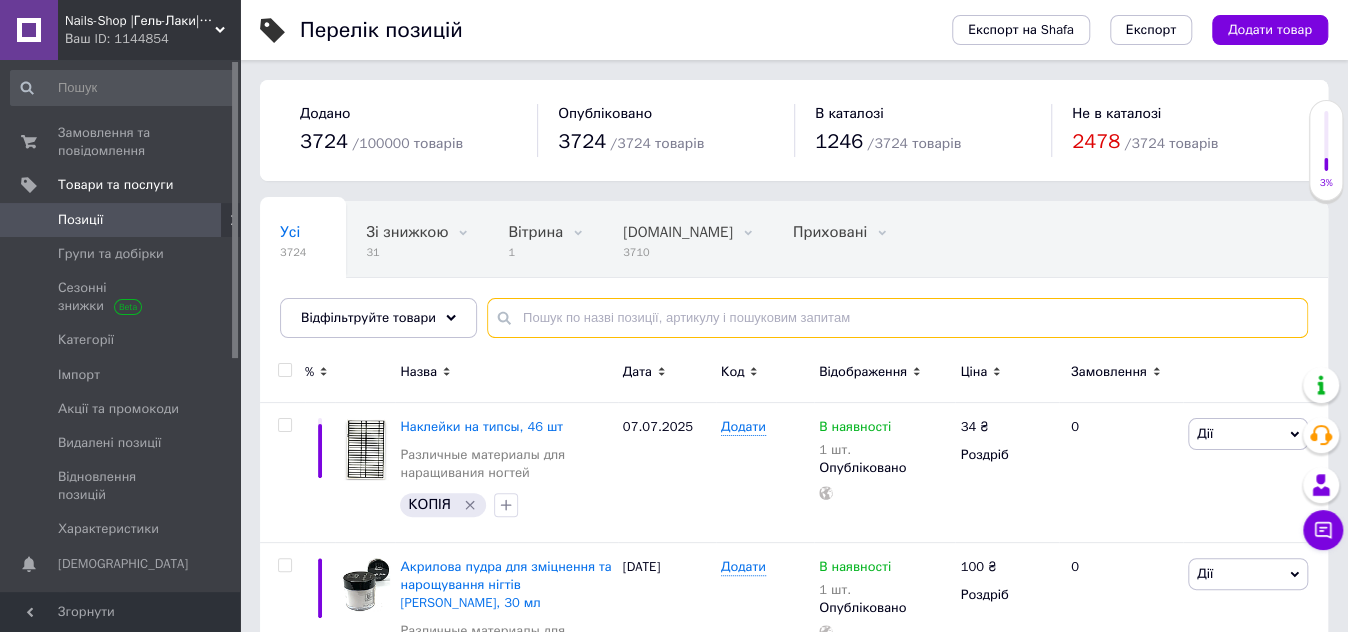 click at bounding box center [897, 318] 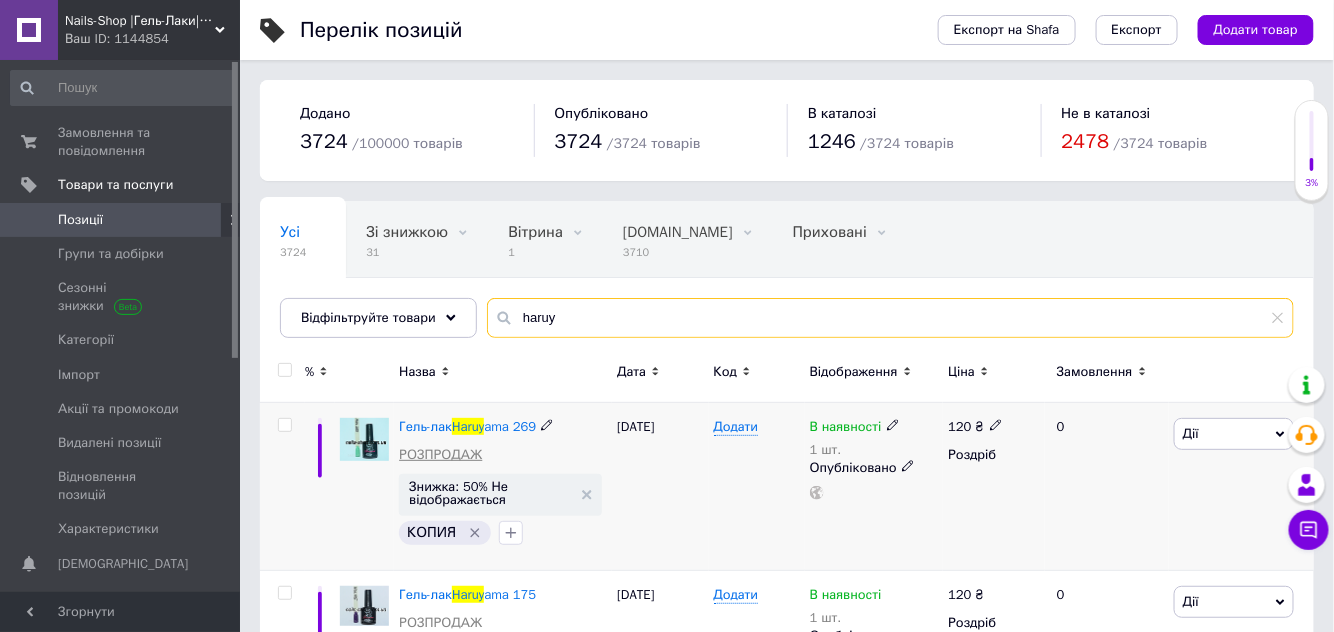 type on "haruy" 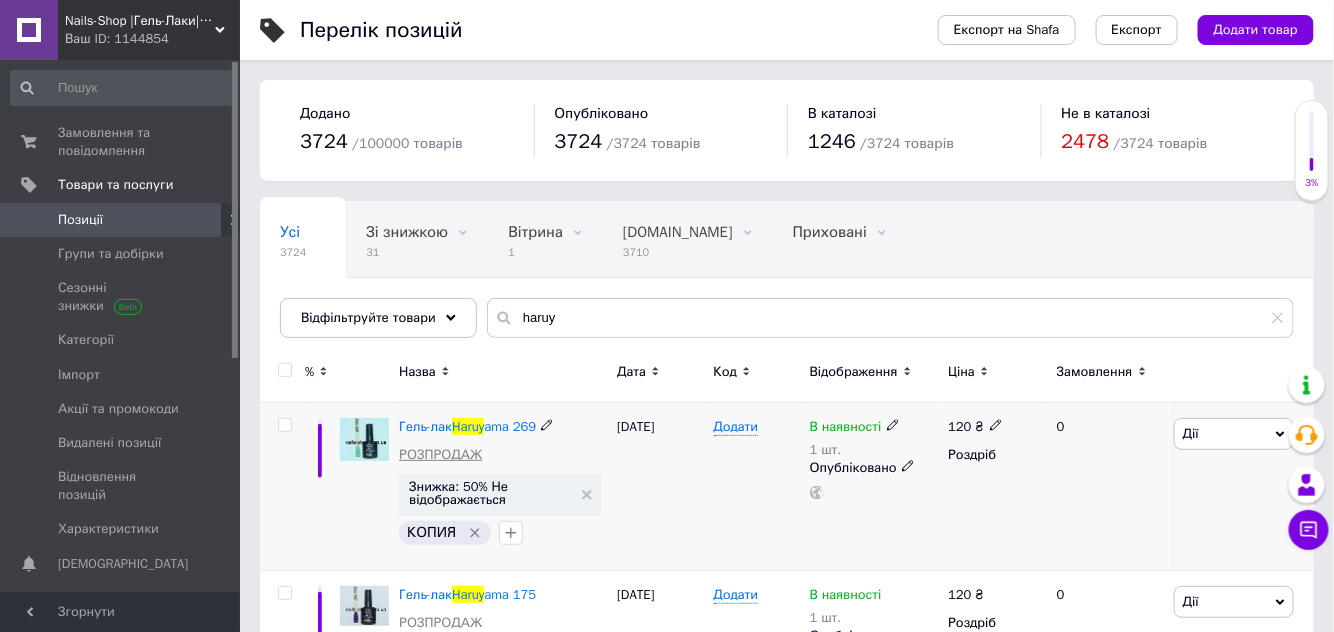 click on "РОЗПРОДАЖ" at bounding box center [440, 455] 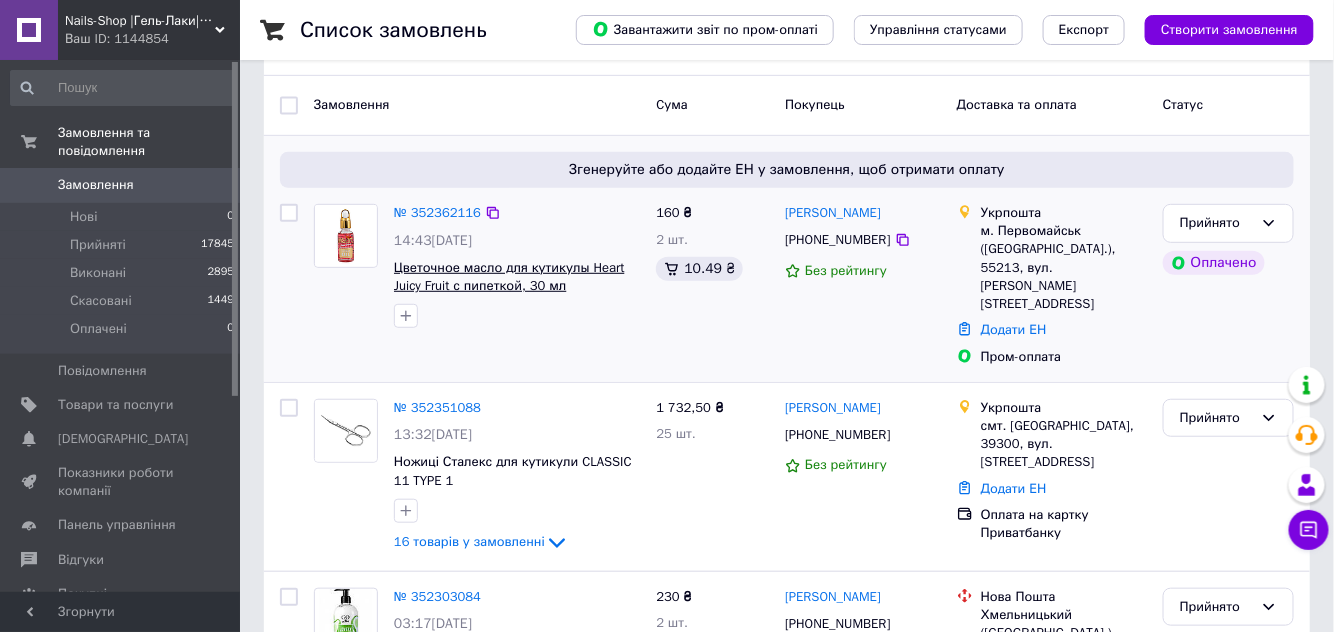 scroll, scrollTop: 272, scrollLeft: 0, axis: vertical 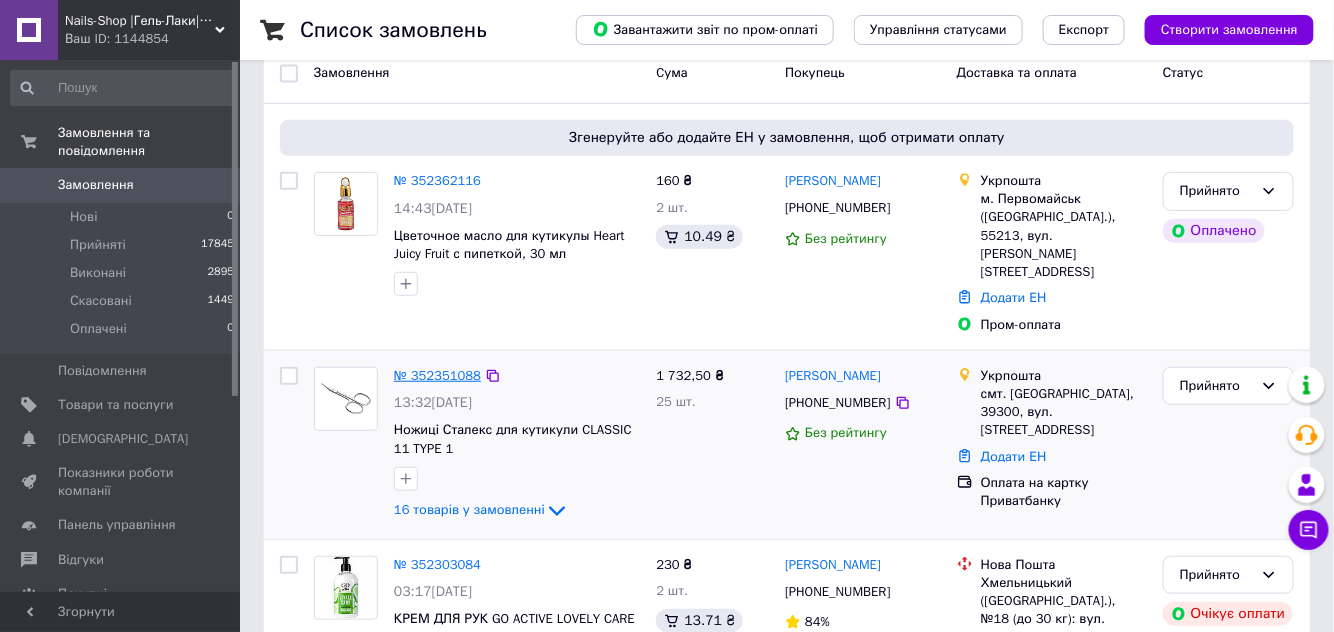 click on "№ 352351088" at bounding box center [437, 375] 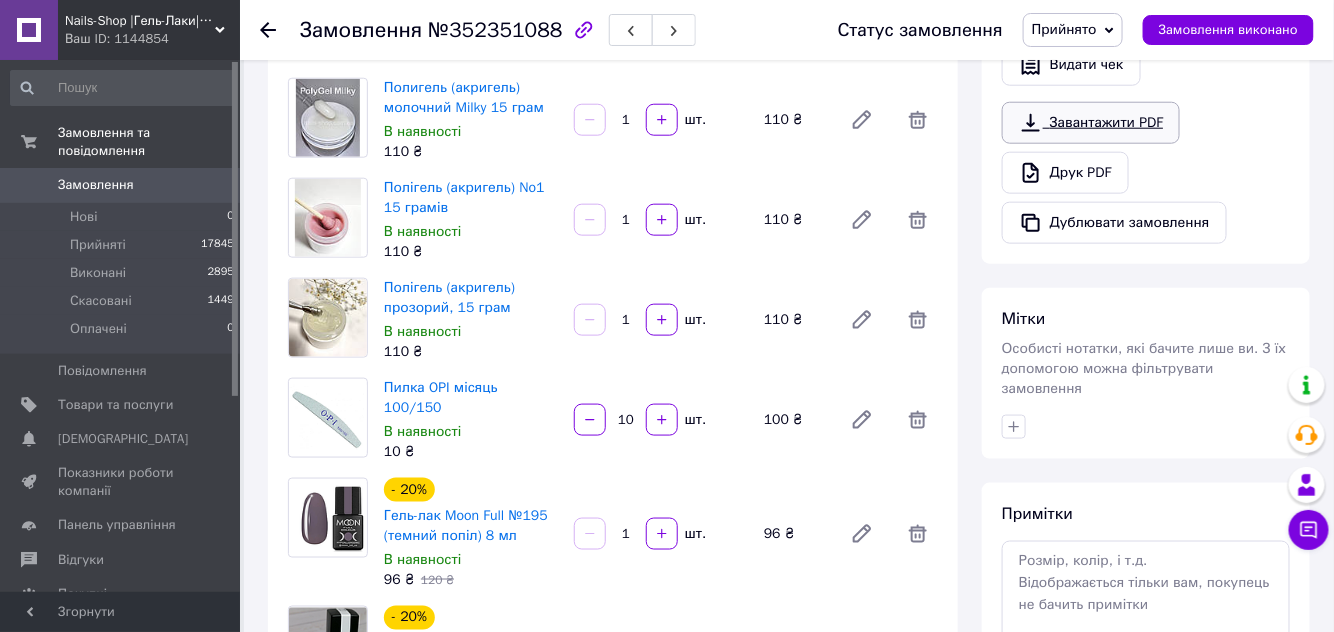 scroll, scrollTop: 454, scrollLeft: 0, axis: vertical 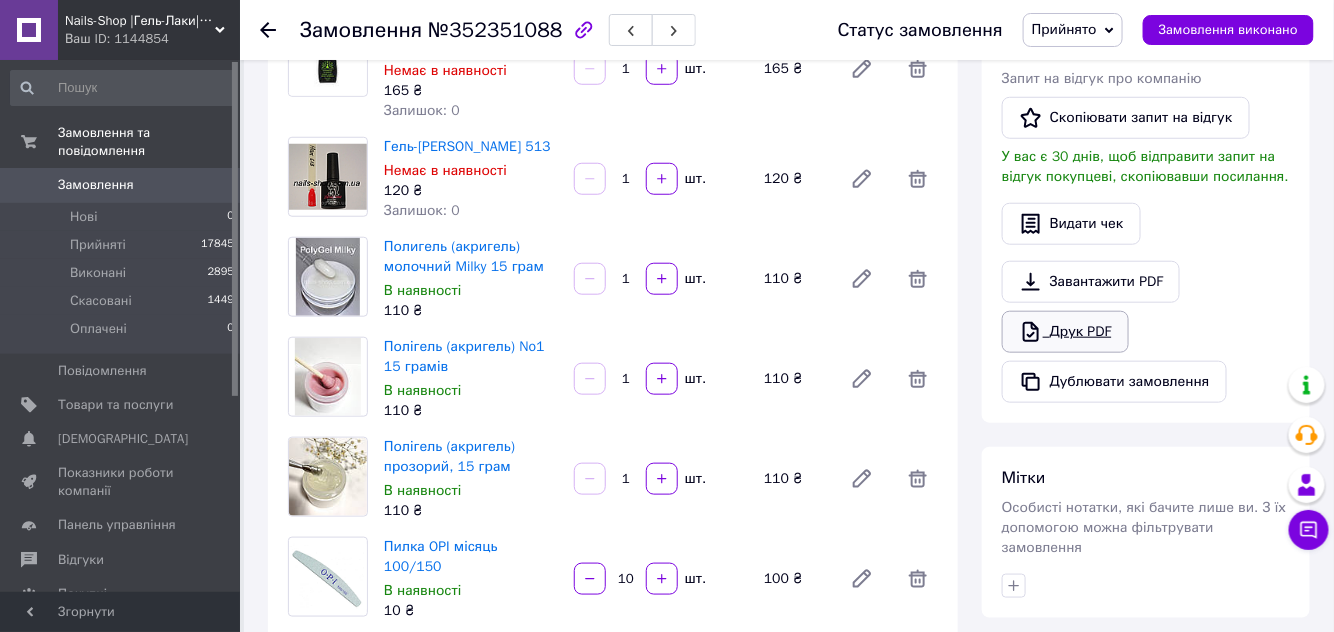 click on "Друк PDF" at bounding box center [1065, 332] 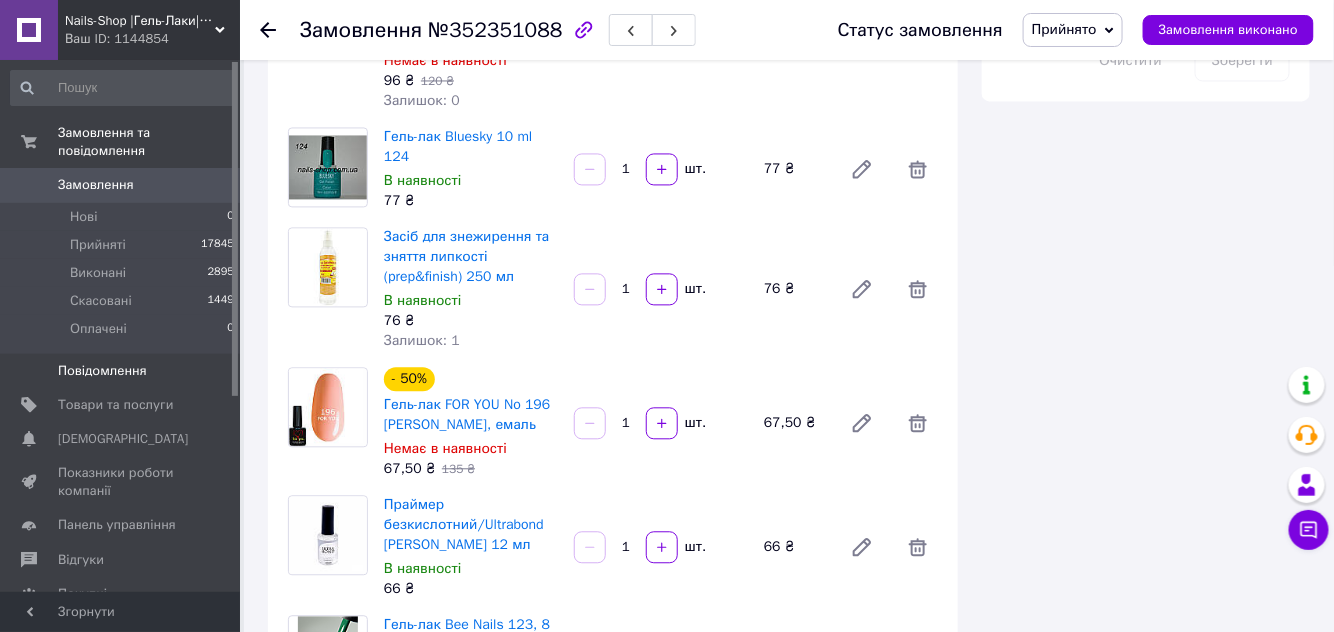 scroll, scrollTop: 1181, scrollLeft: 0, axis: vertical 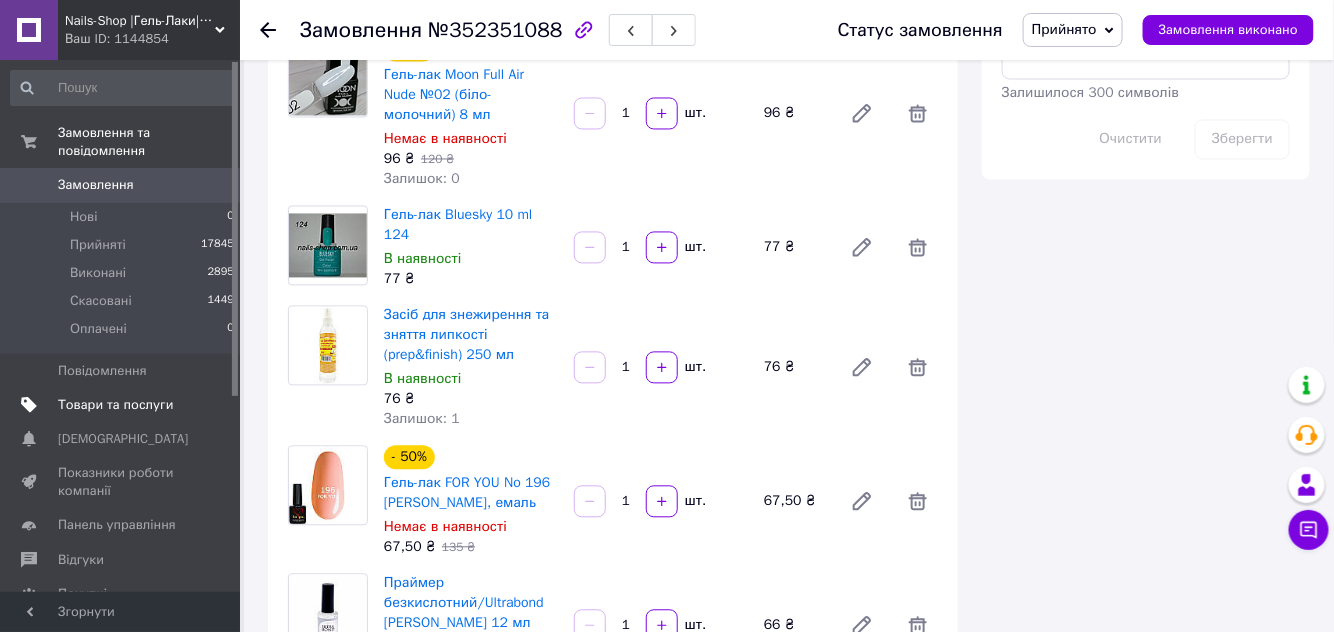 click on "Товари та послуги" at bounding box center [115, 405] 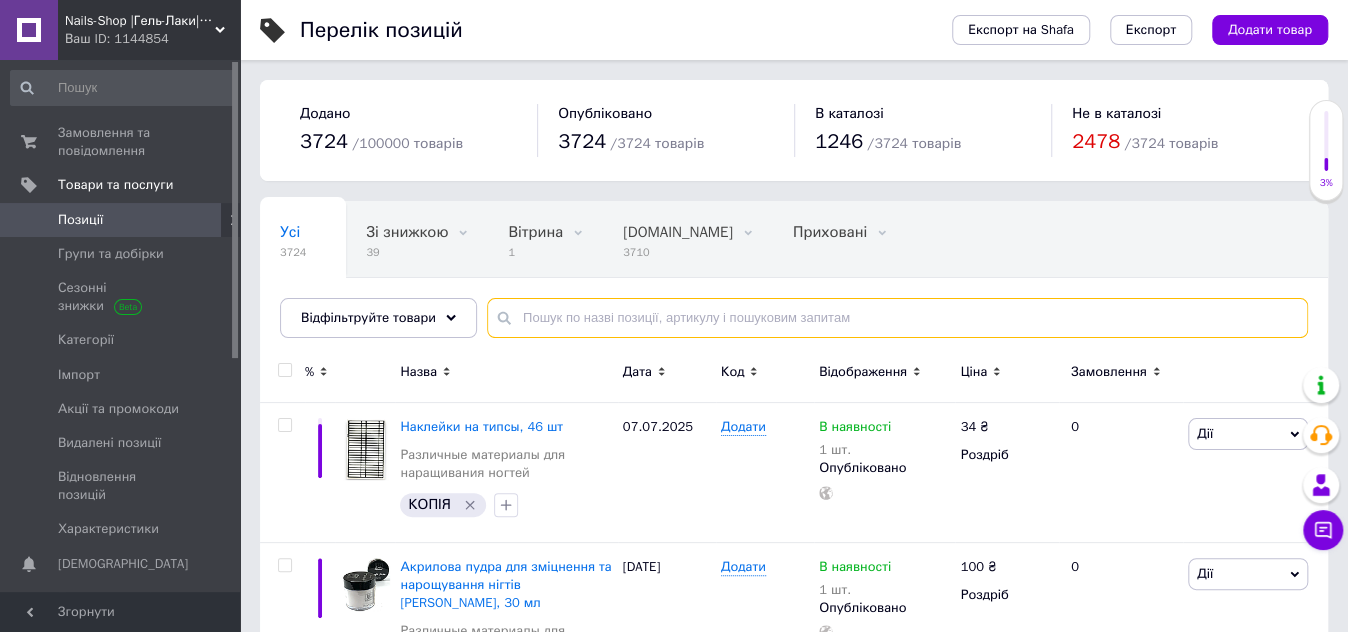 click at bounding box center [897, 318] 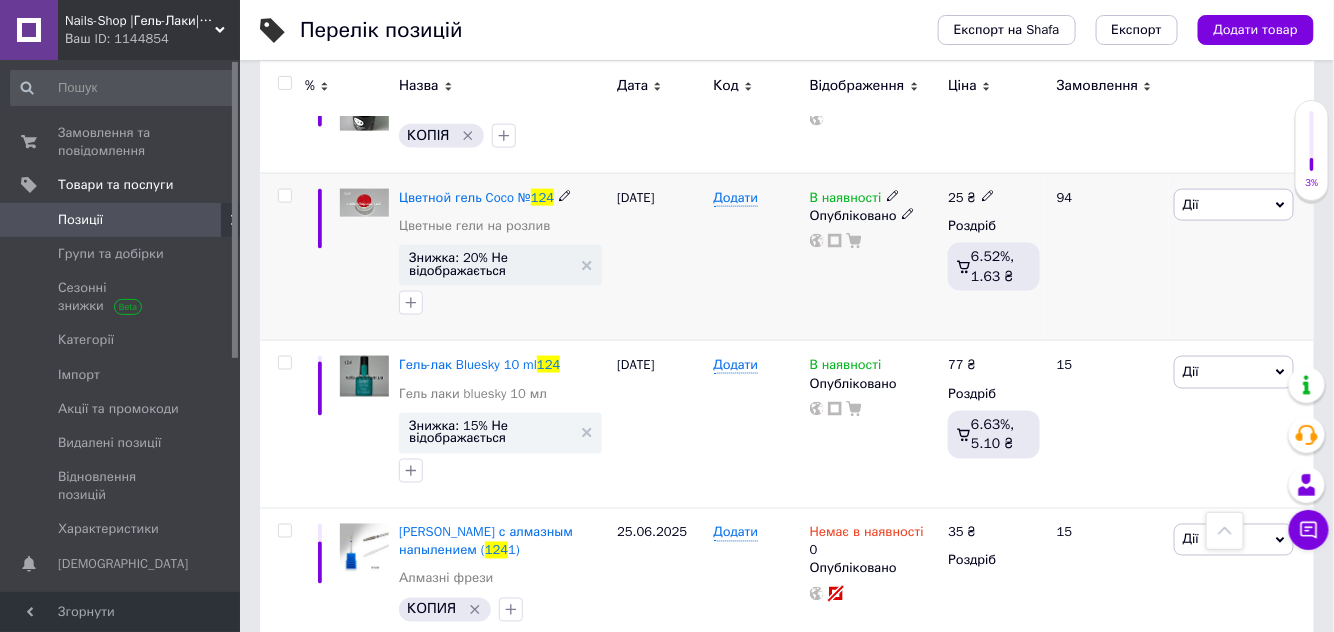 scroll, scrollTop: 810, scrollLeft: 0, axis: vertical 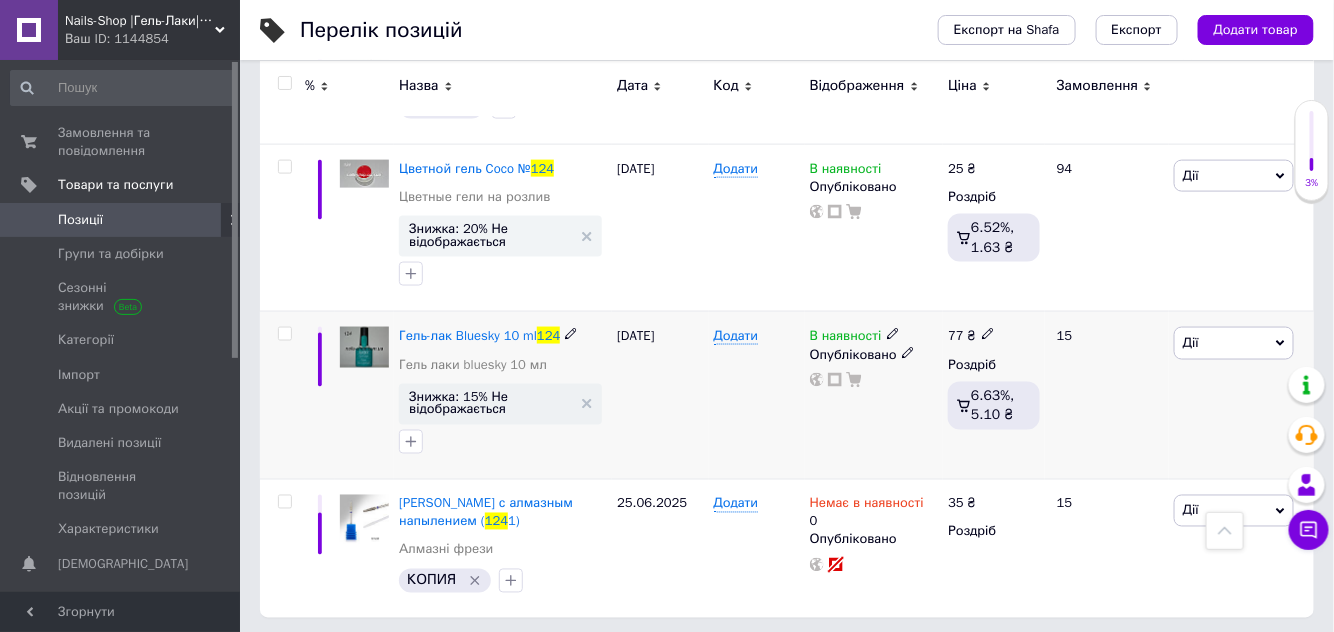 click 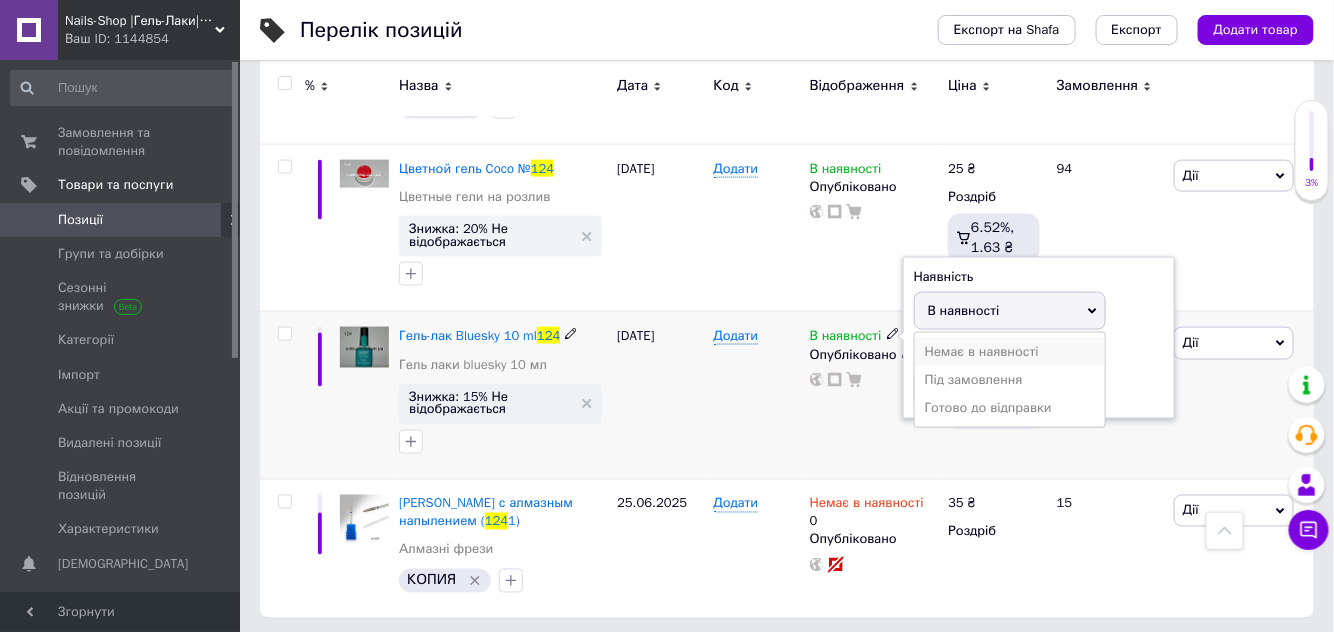 click on "Немає в наявності" at bounding box center (1010, 352) 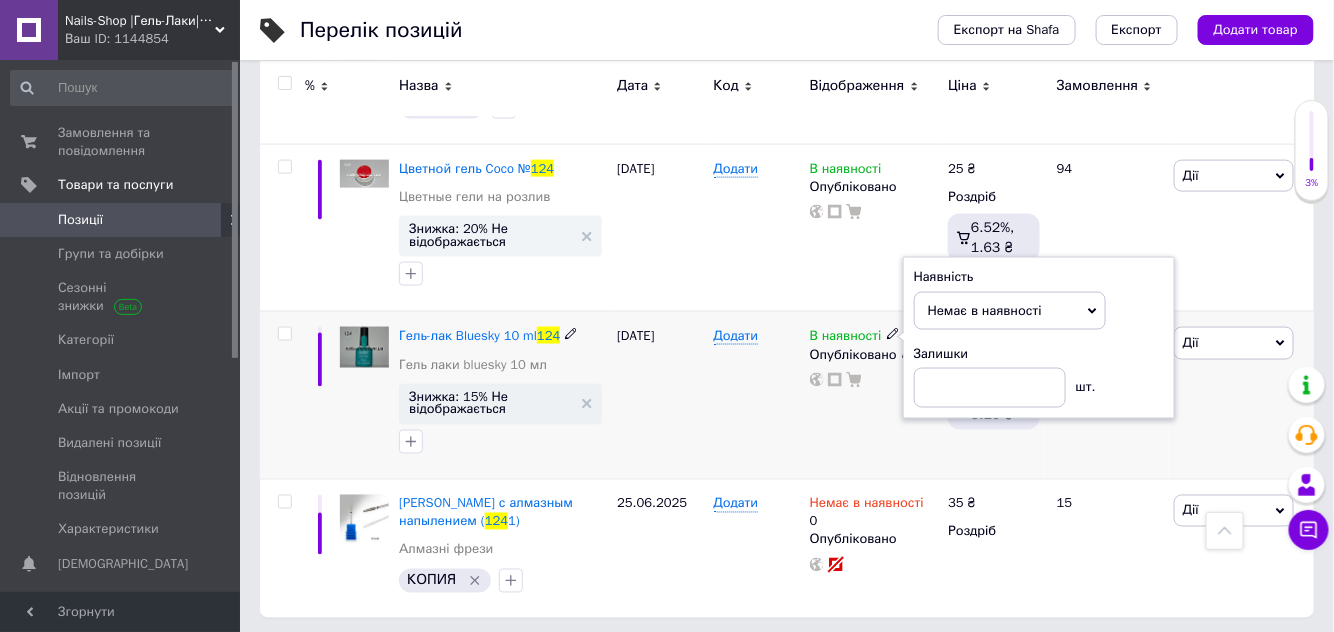 click on "В наявності Наявність Немає в наявності В наявності Під замовлення Готово до відправки Залишки шт. Опубліковано" at bounding box center [874, 396] 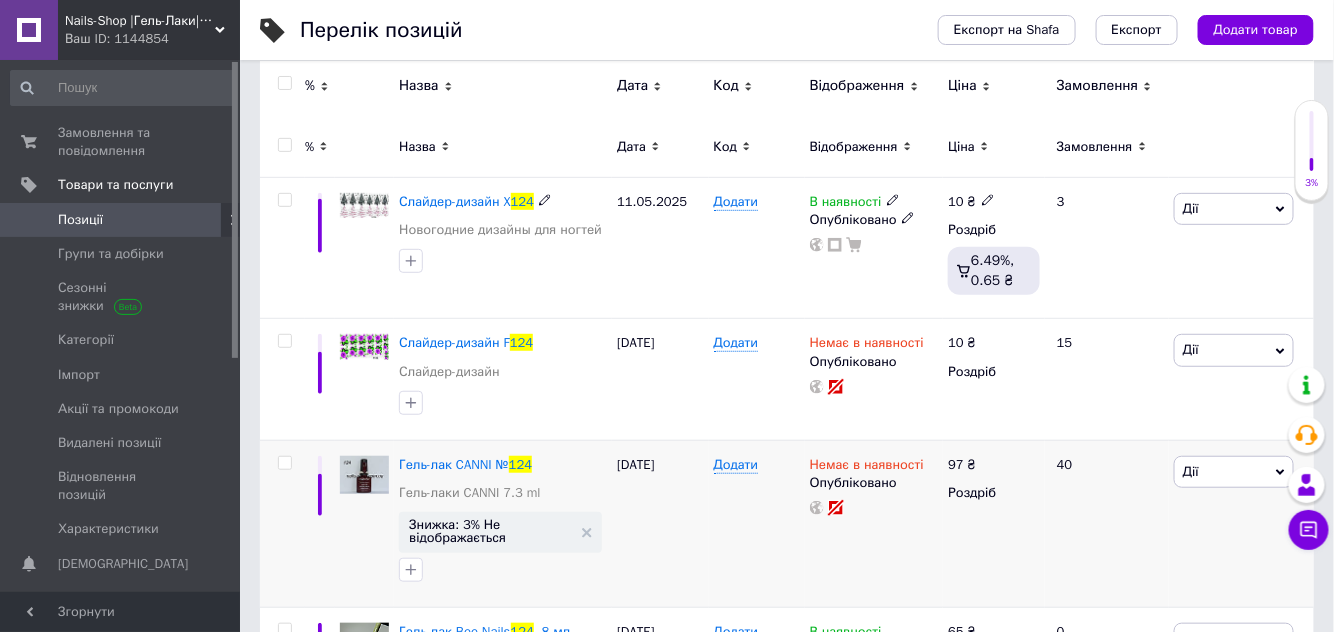 scroll, scrollTop: 0, scrollLeft: 0, axis: both 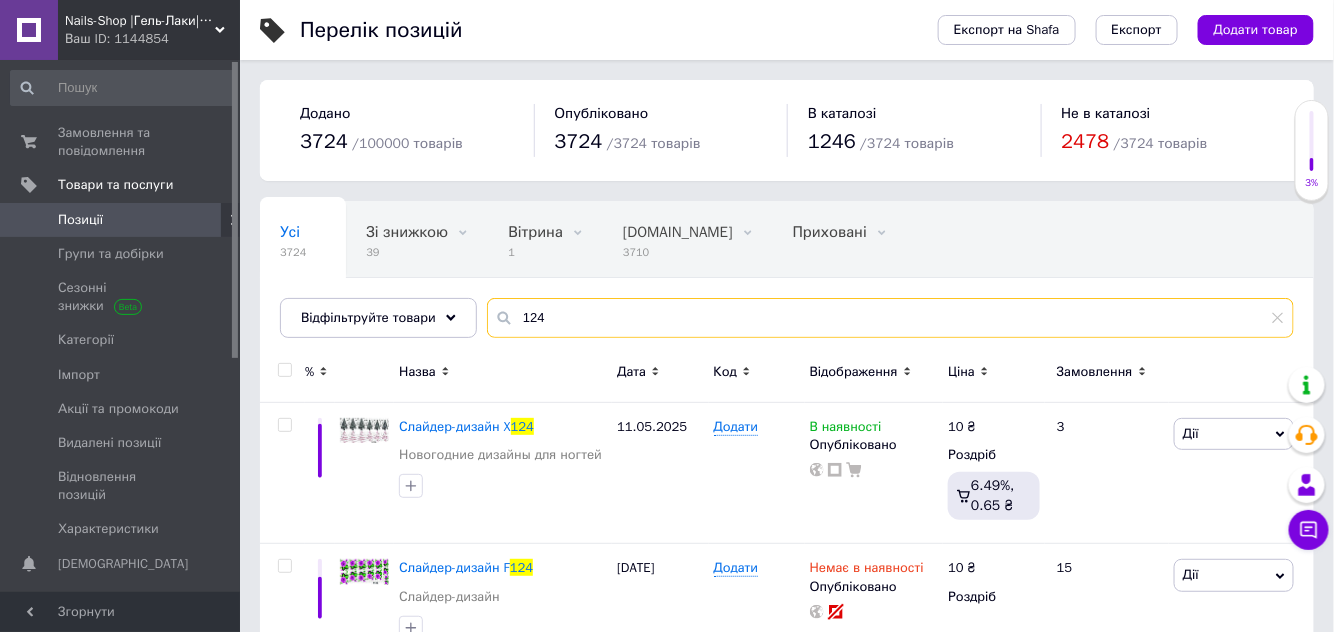 drag, startPoint x: 574, startPoint y: 313, endPoint x: 474, endPoint y: 308, distance: 100.12492 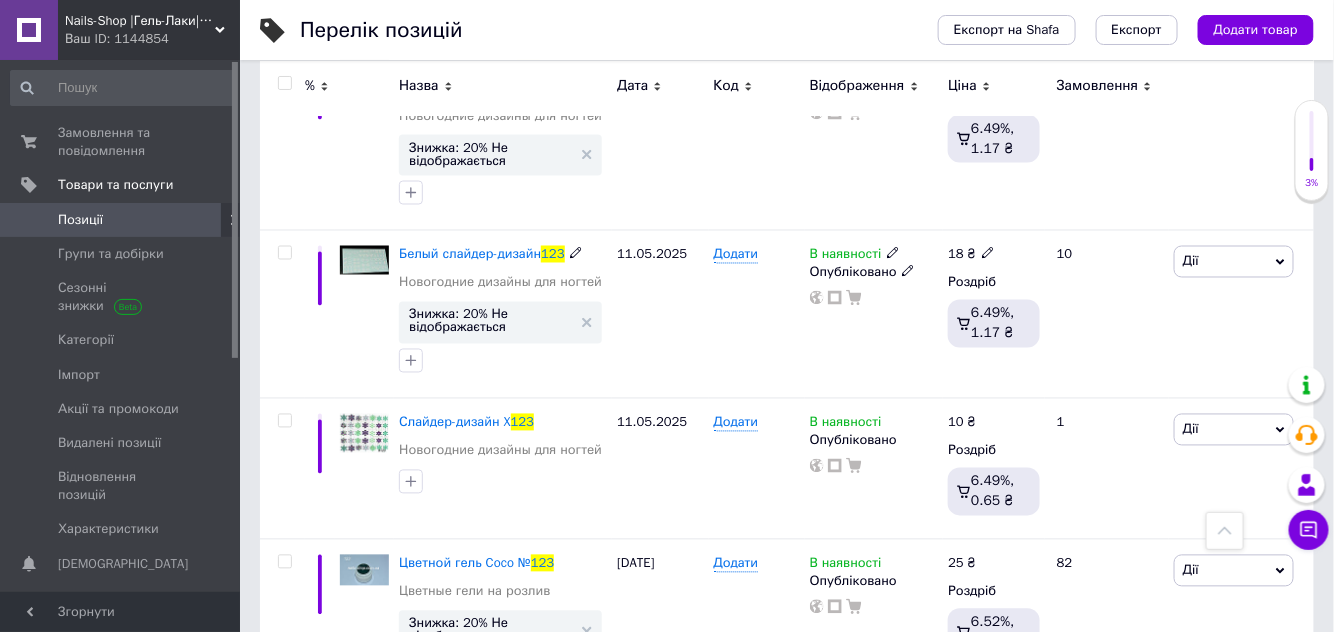 scroll, scrollTop: 1328, scrollLeft: 0, axis: vertical 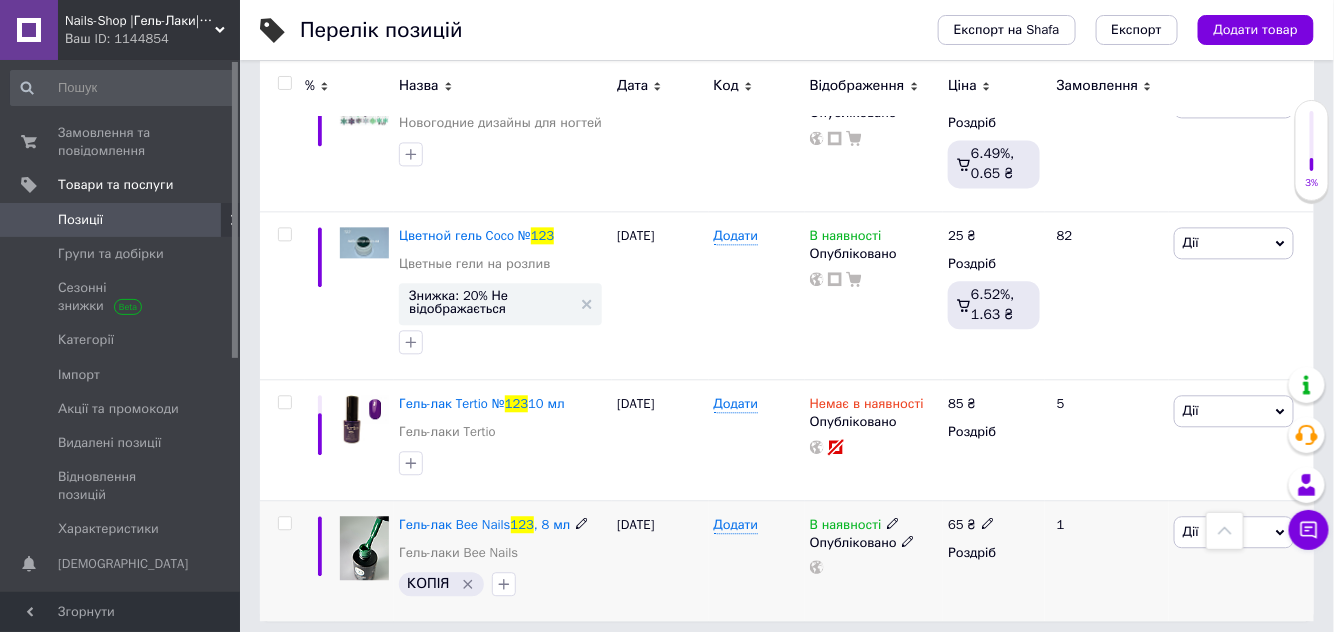 type on "123" 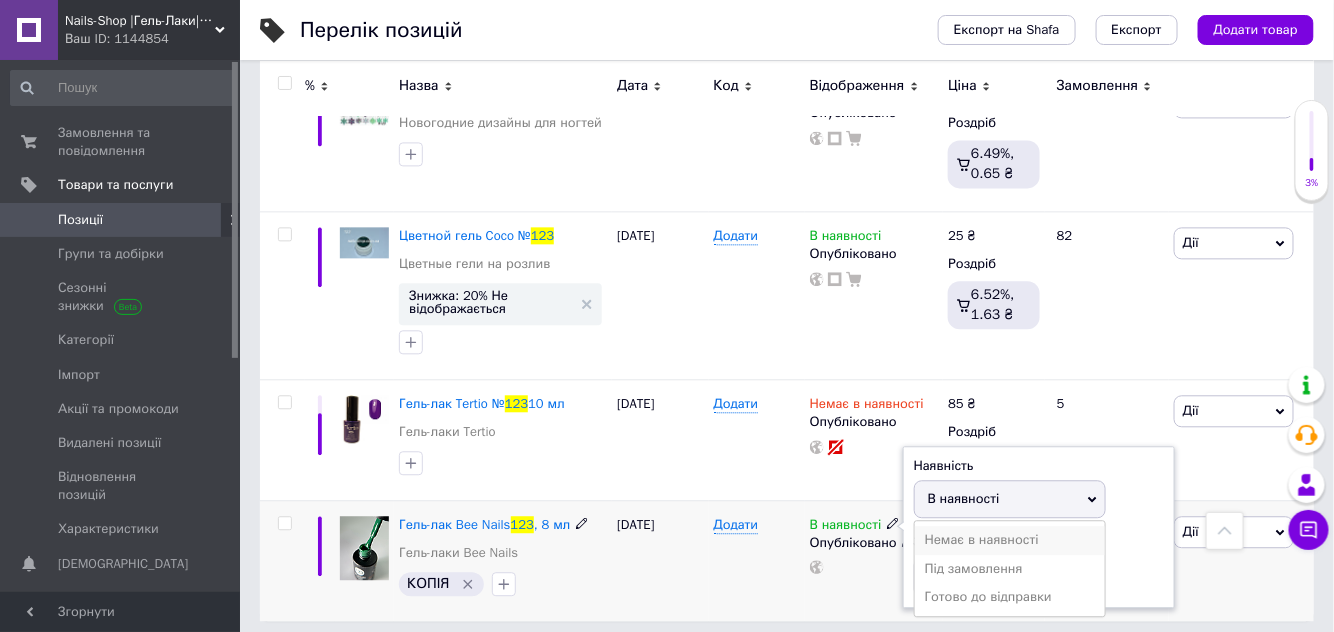 click on "Немає в наявності" at bounding box center (1010, 540) 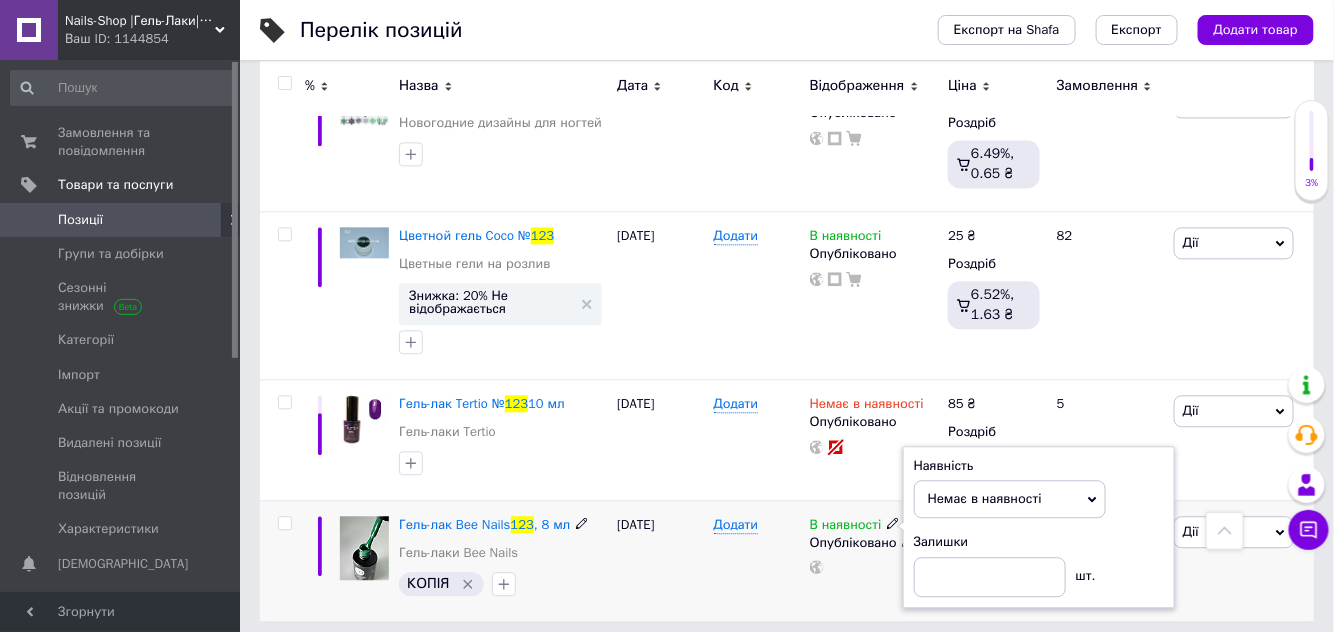 click on "В наявності Наявність Немає в наявності В наявності Під замовлення Готово до відправки Залишки шт. Опубліковано" at bounding box center [874, 560] 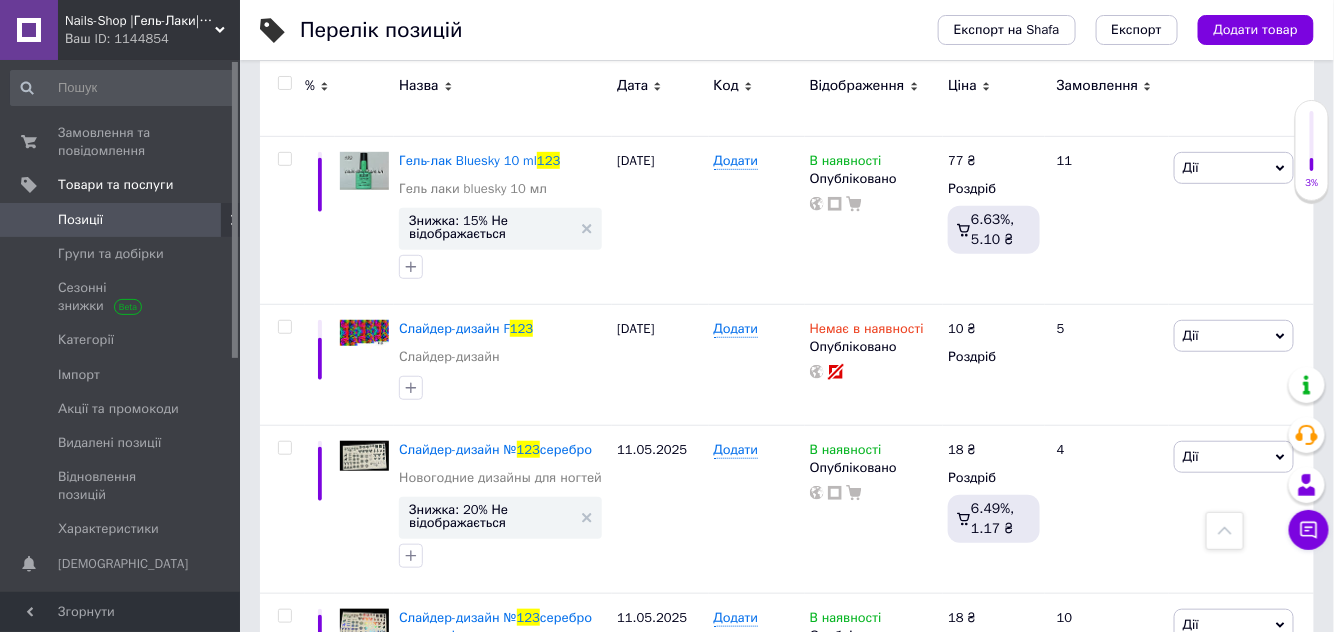 scroll, scrollTop: 0, scrollLeft: 0, axis: both 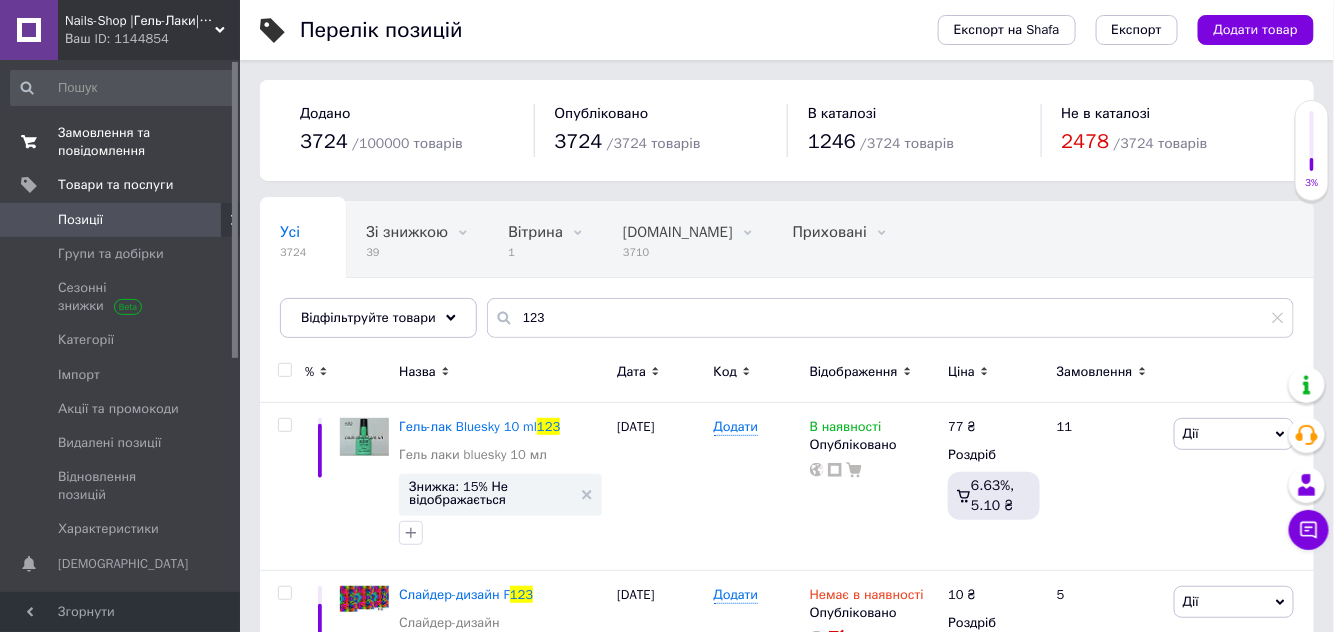 click on "Замовлення та повідомлення" at bounding box center (121, 142) 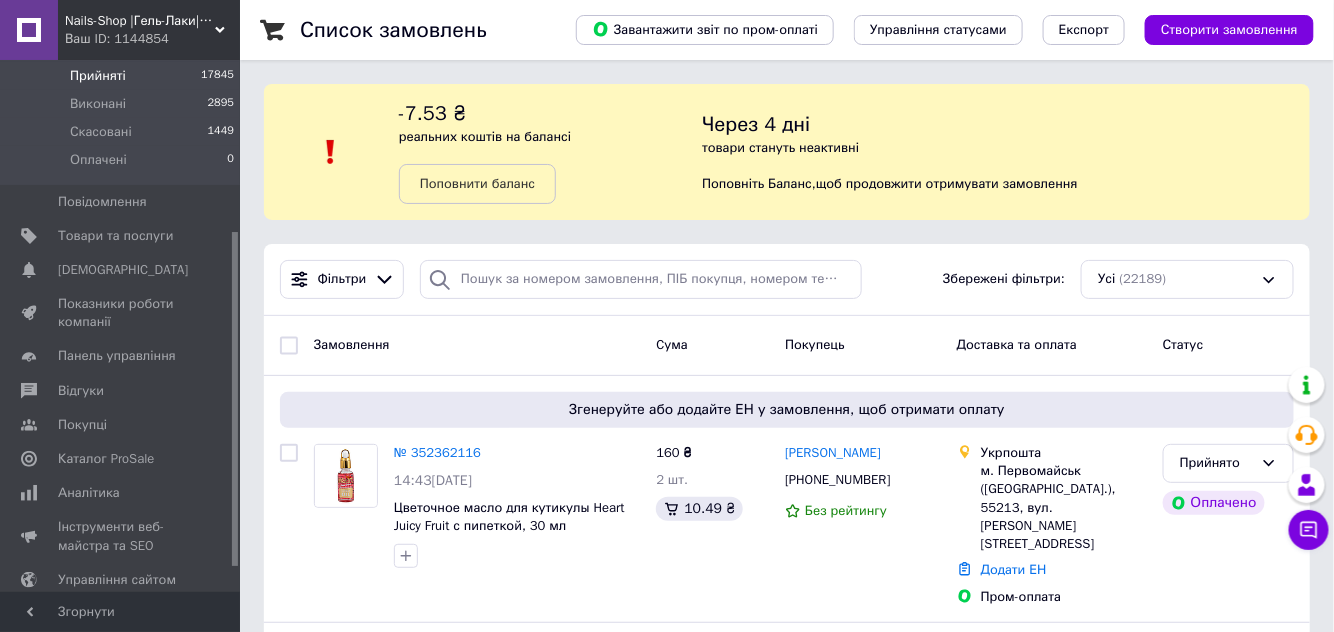 scroll, scrollTop: 272, scrollLeft: 0, axis: vertical 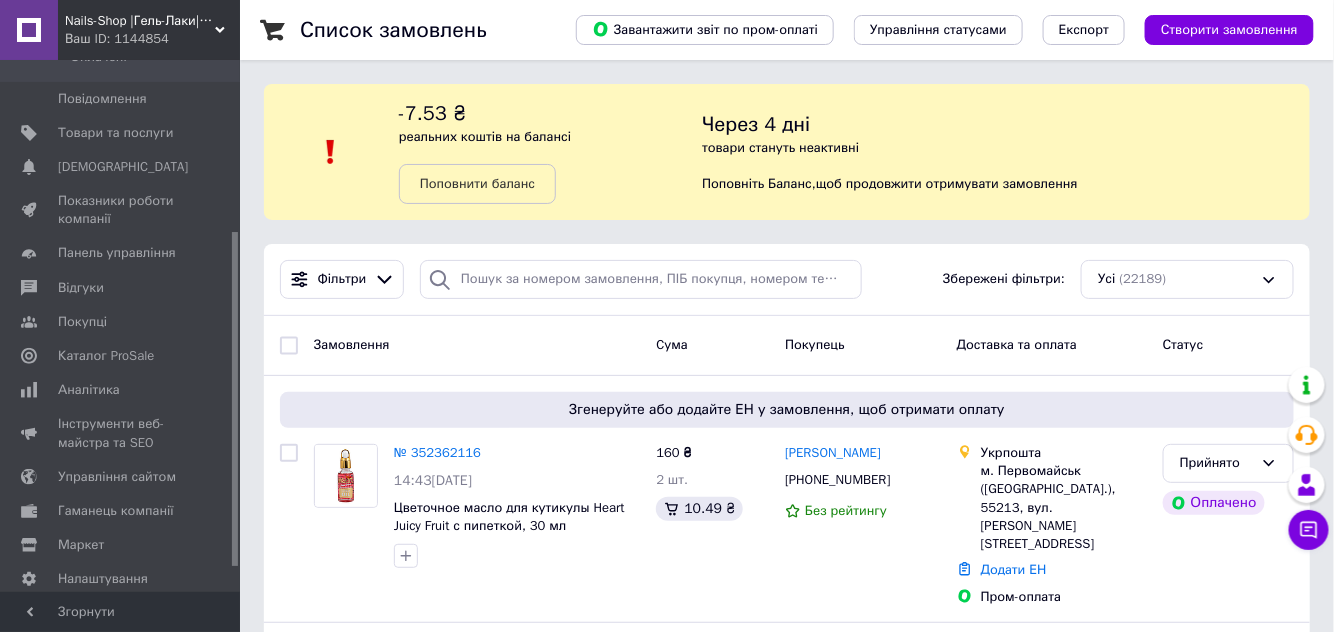 click on "Замовлення" at bounding box center [477, 345] 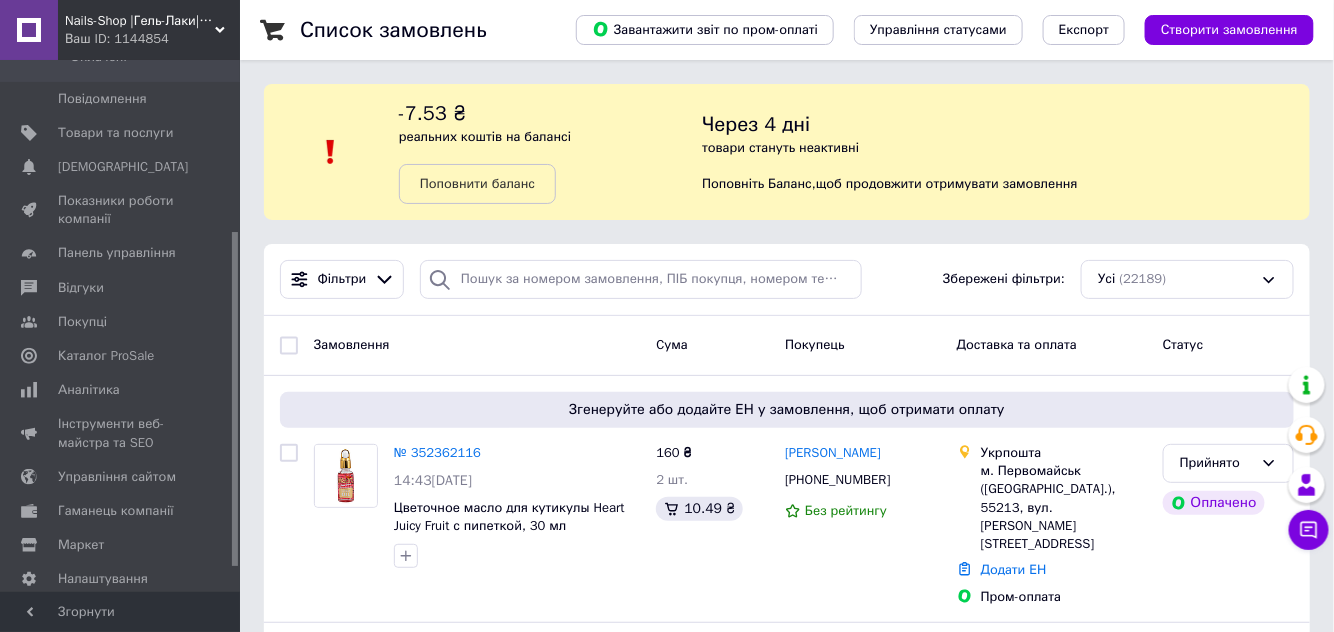 click on "Фільтри Збережені фільтри: Усі (22189)" at bounding box center (787, 279) 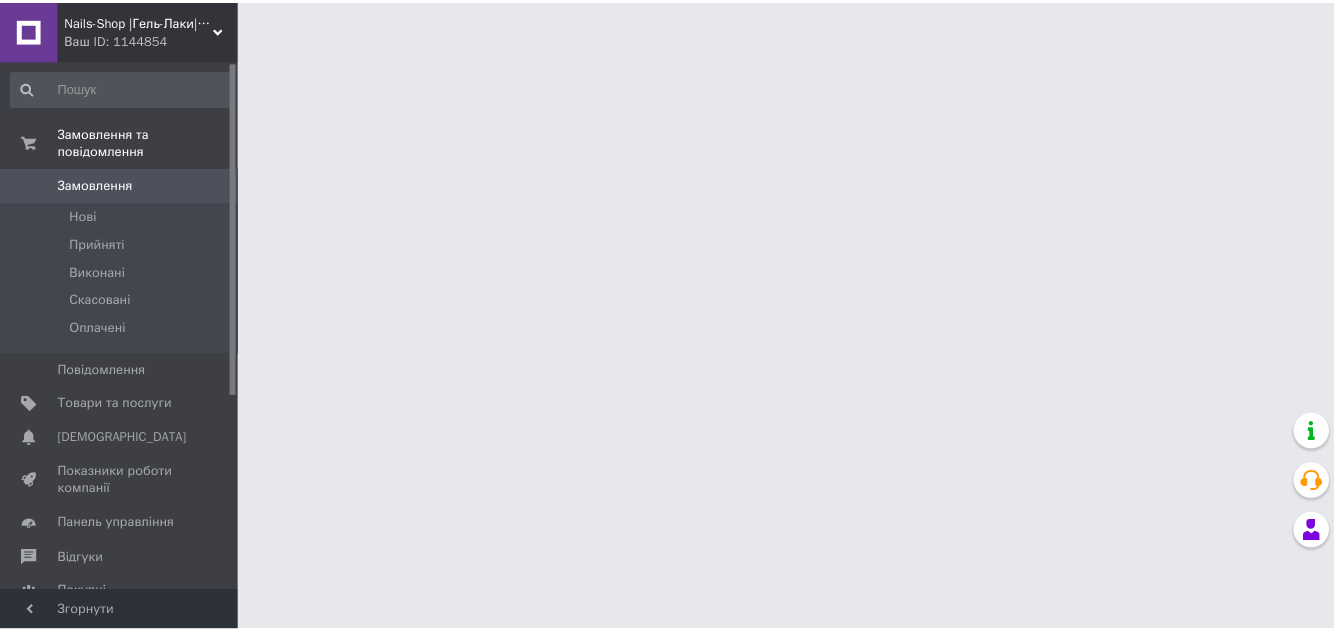 scroll, scrollTop: 0, scrollLeft: 0, axis: both 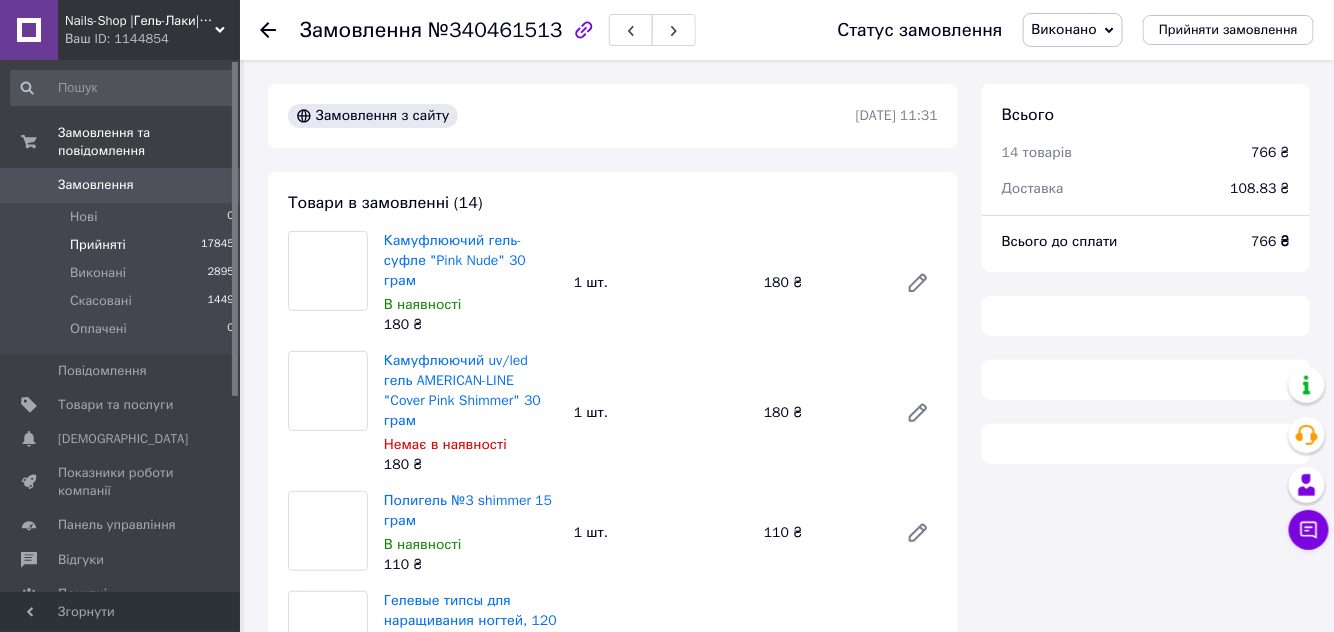 click on "Прийняті" at bounding box center (98, 245) 